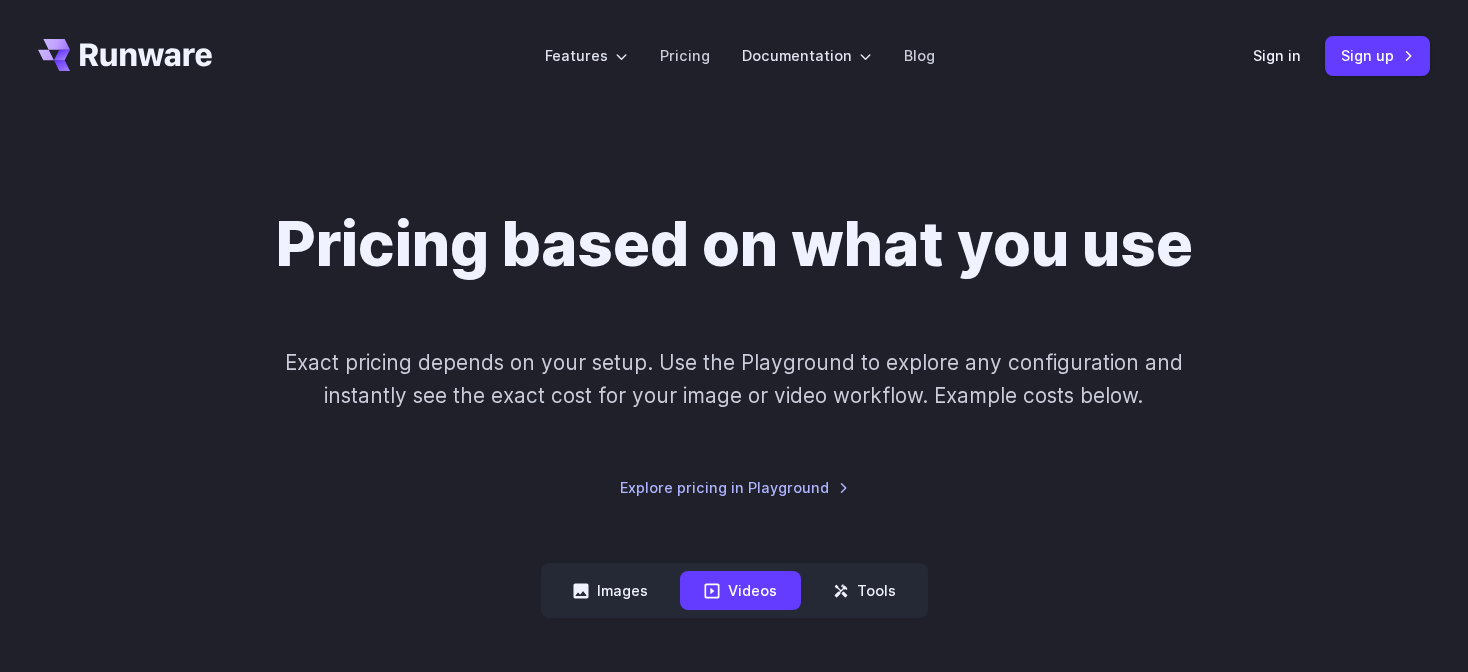 scroll, scrollTop: 0, scrollLeft: 0, axis: both 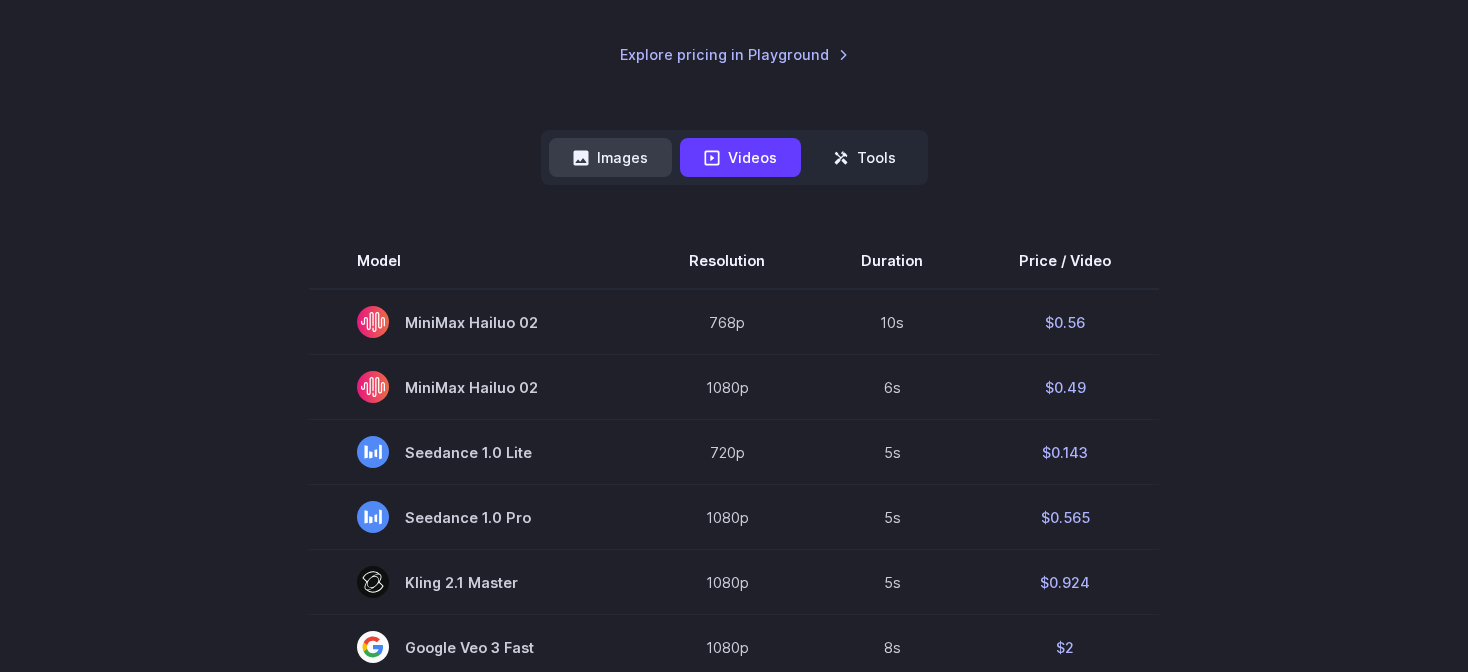 click on "Images" at bounding box center (610, 157) 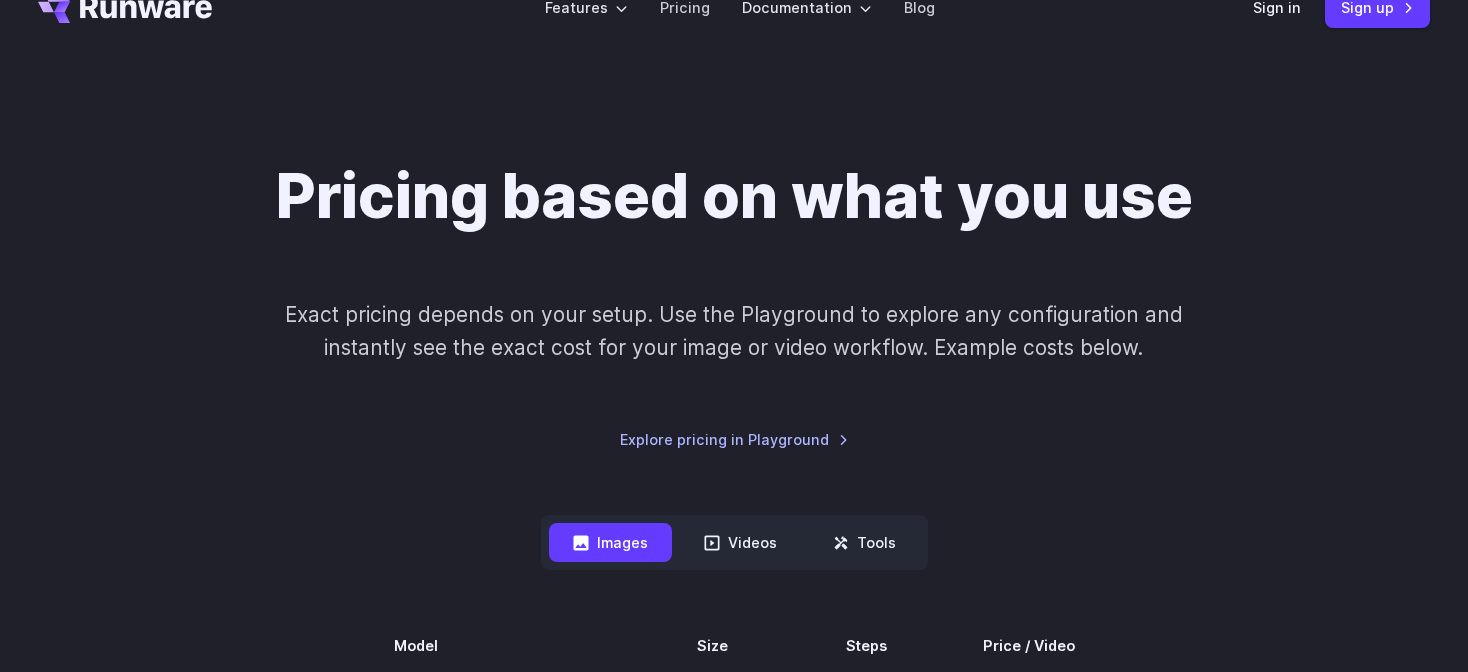 scroll, scrollTop: 0, scrollLeft: 0, axis: both 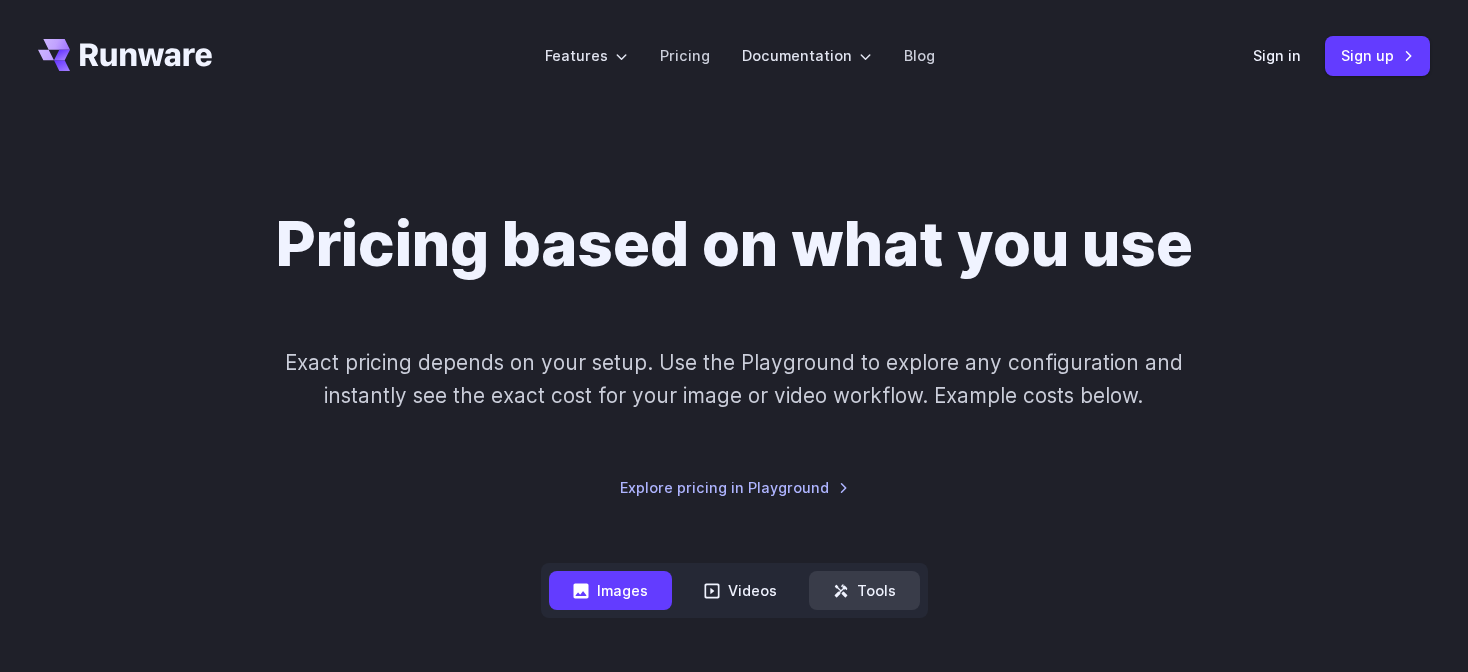 click on "Tools" at bounding box center (864, 590) 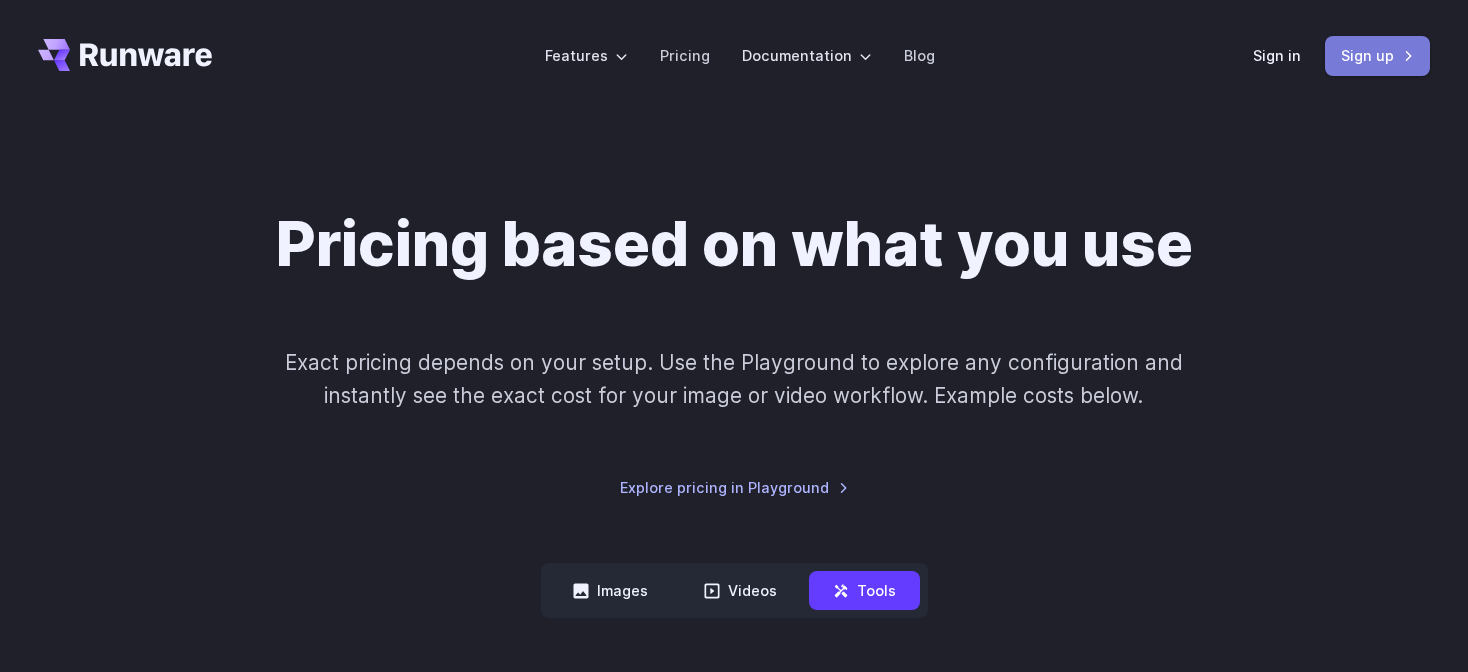 click on "Sign up" at bounding box center [1377, 55] 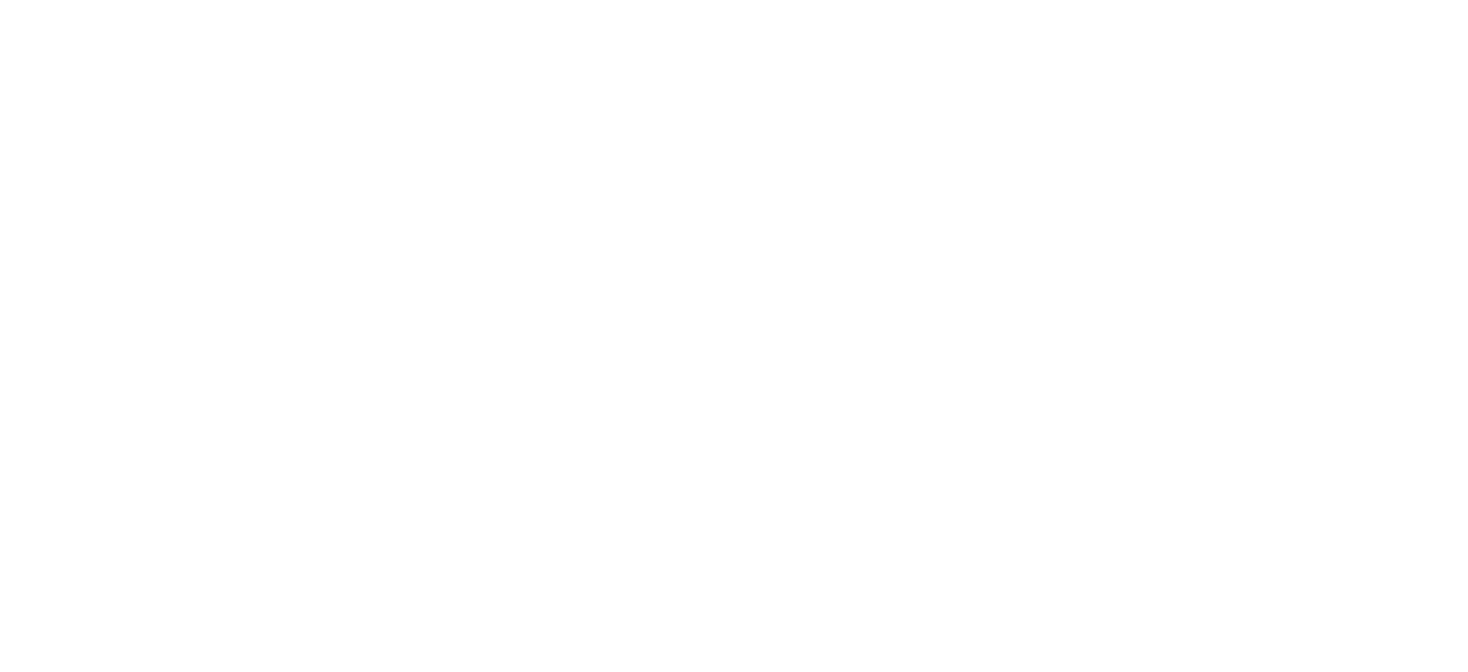 scroll, scrollTop: 0, scrollLeft: 0, axis: both 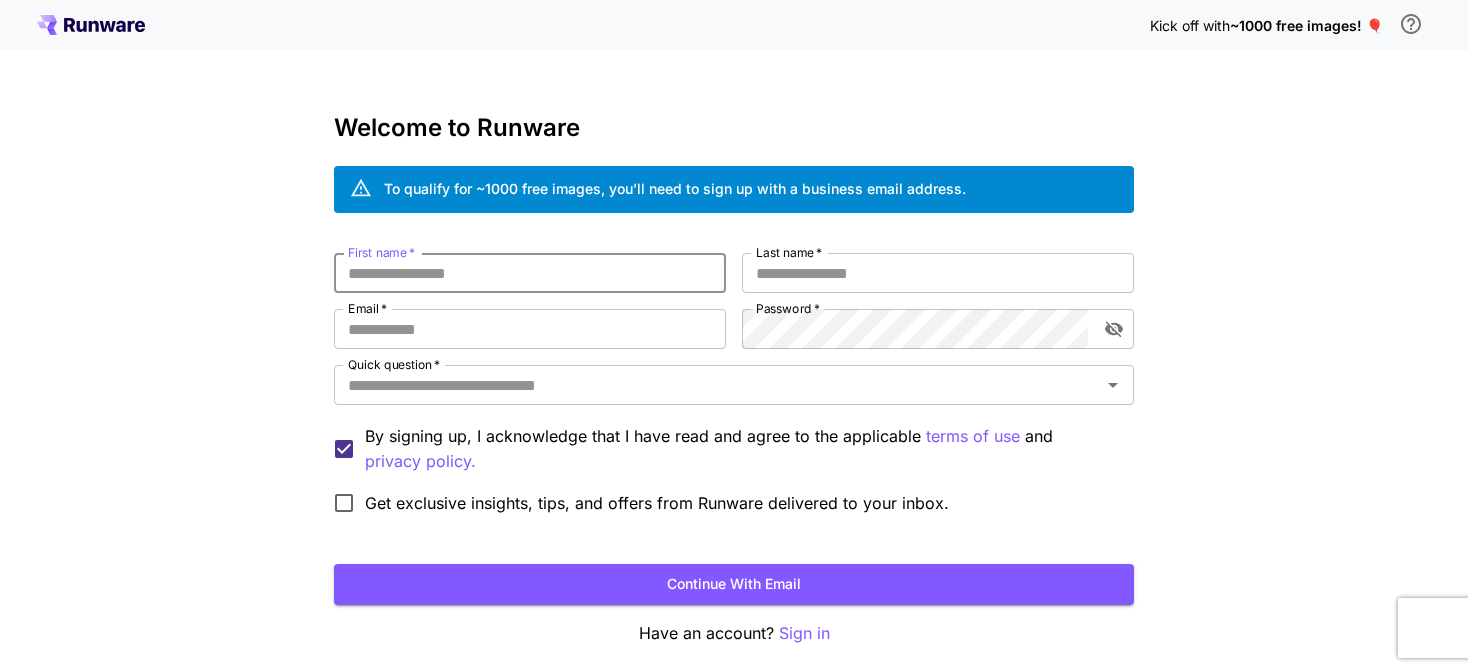 click on "First name   *" at bounding box center [530, 273] 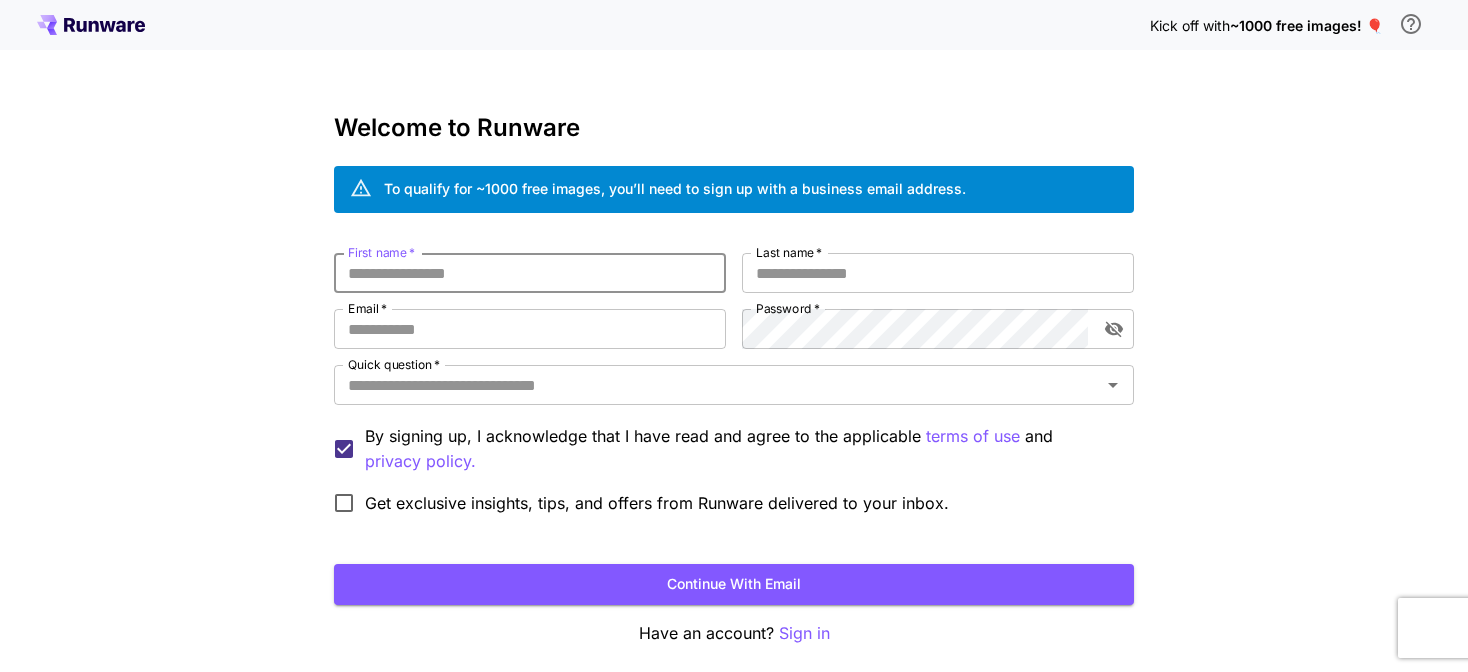 click on "First name   *" at bounding box center (530, 273) 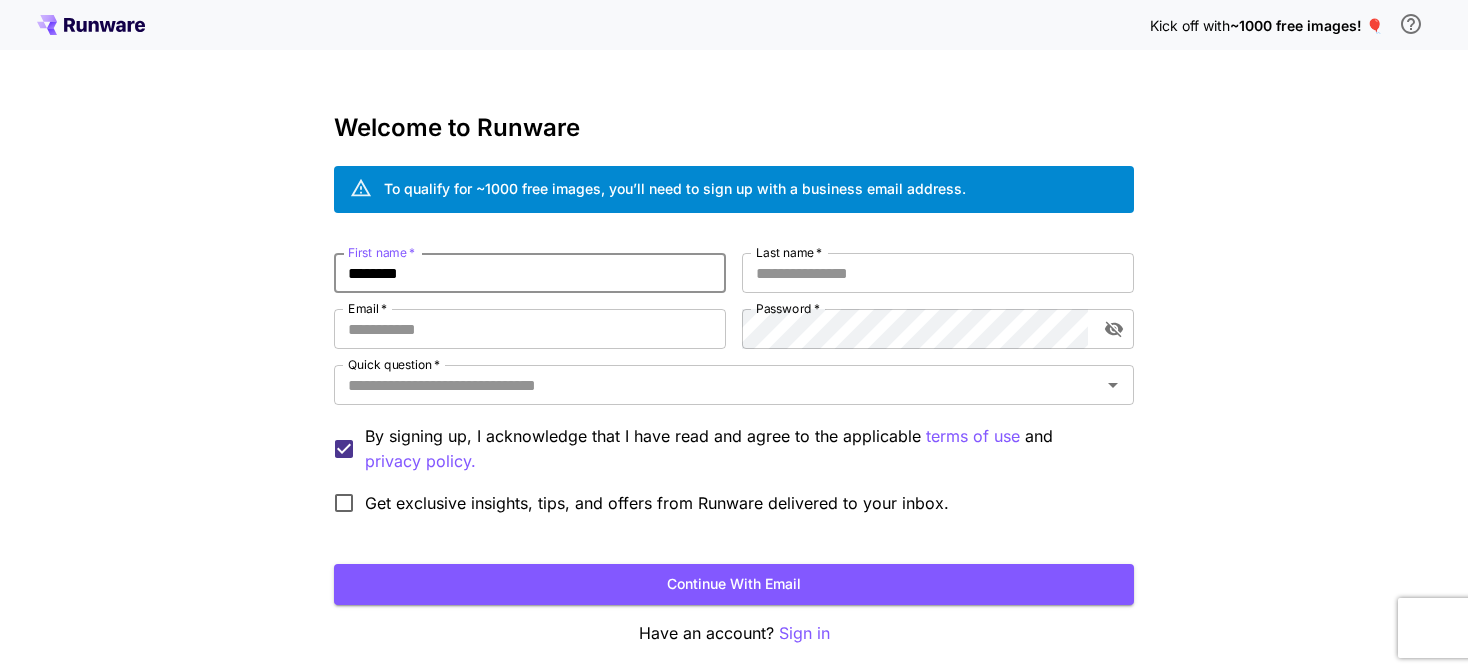 type on "********" 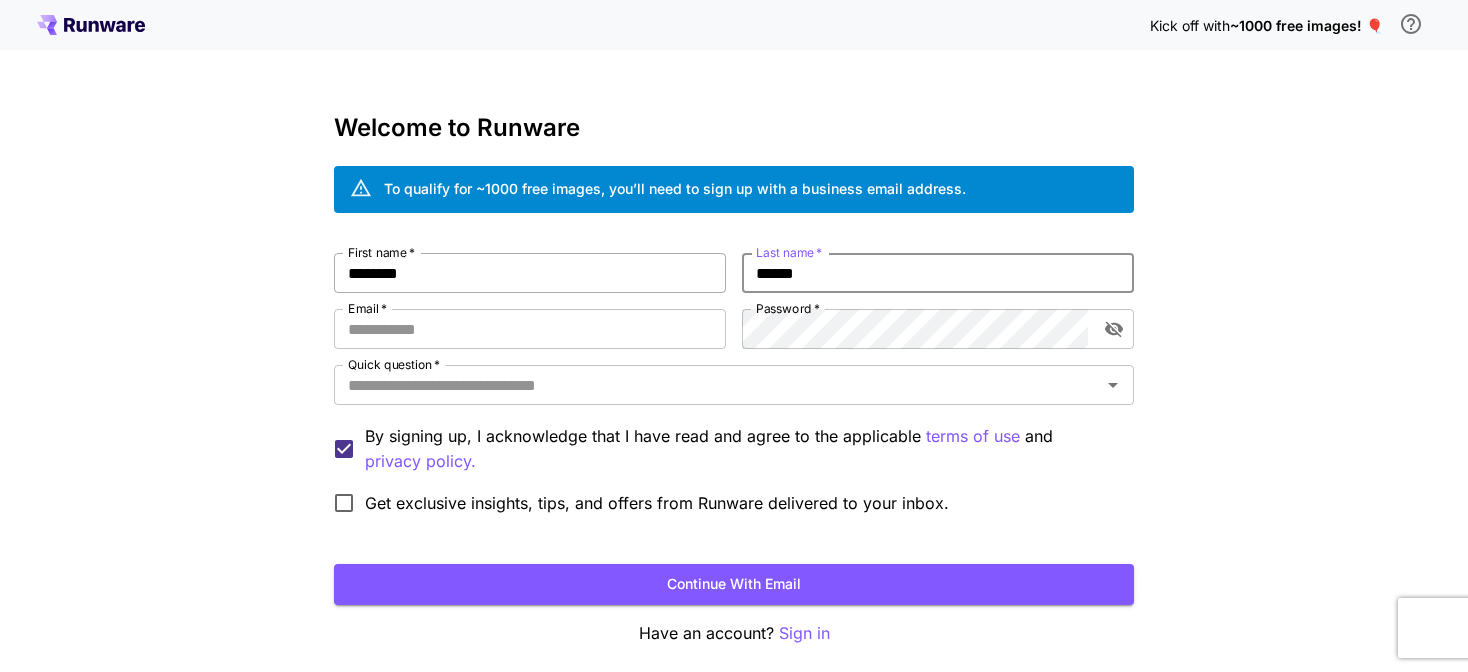 type on "******" 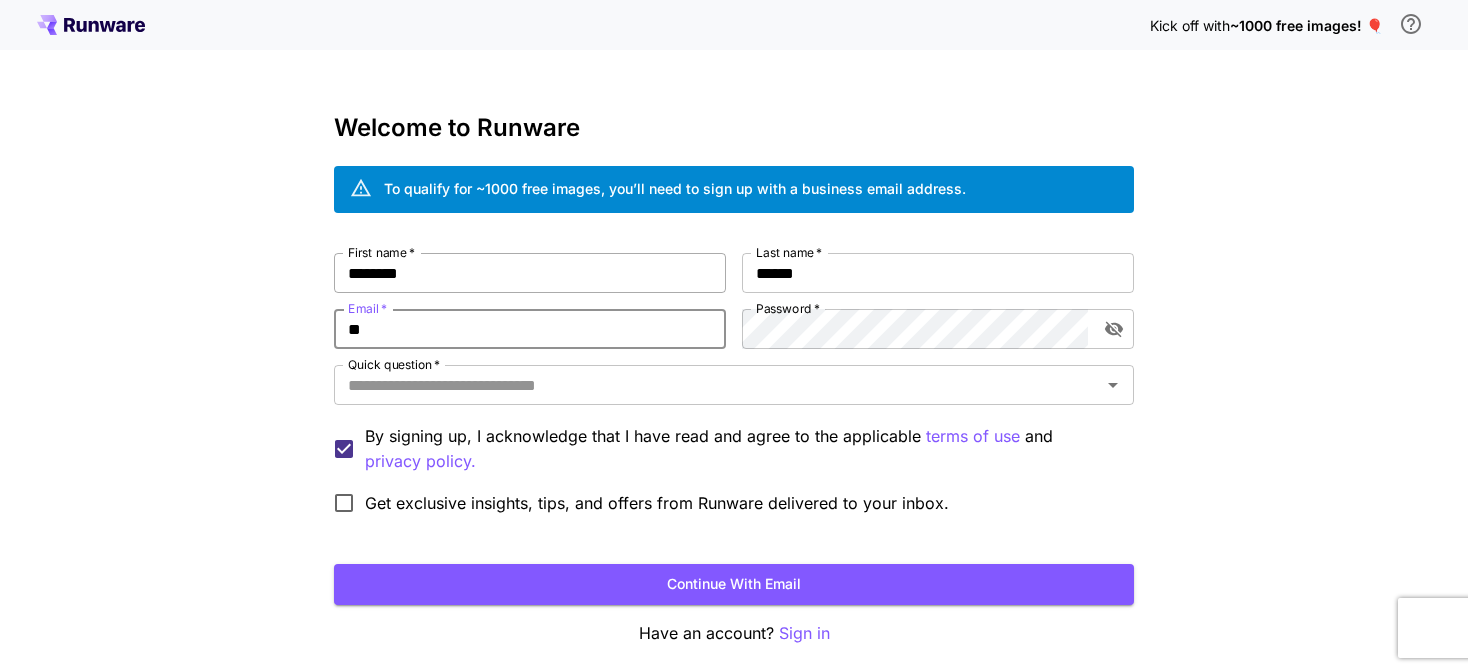 type on "*" 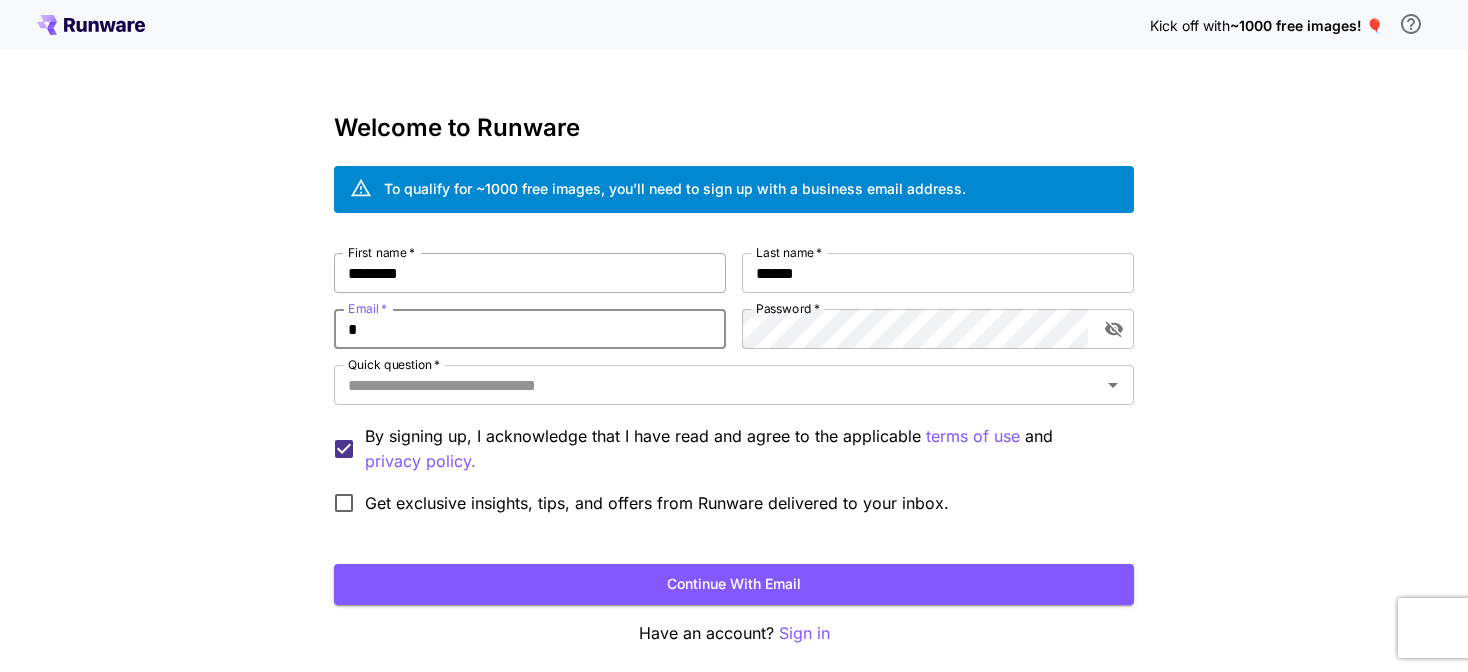 type 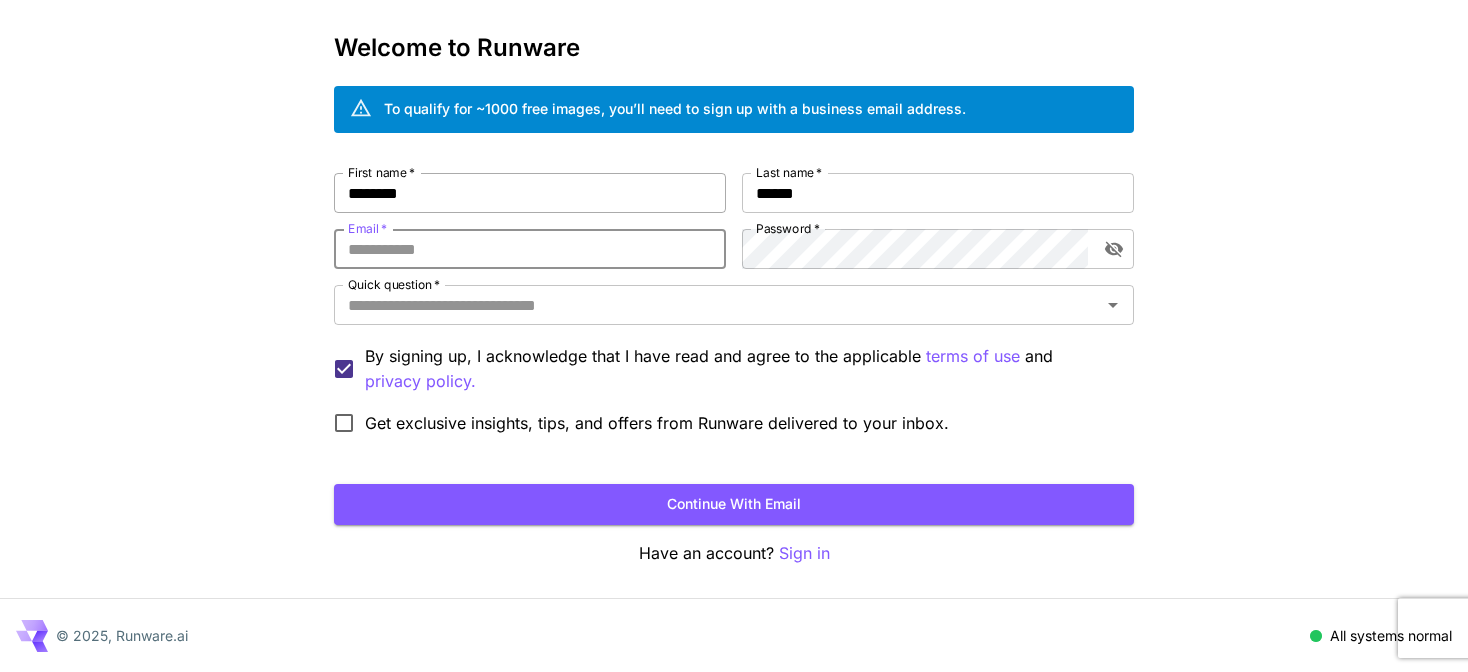 scroll, scrollTop: 0, scrollLeft: 0, axis: both 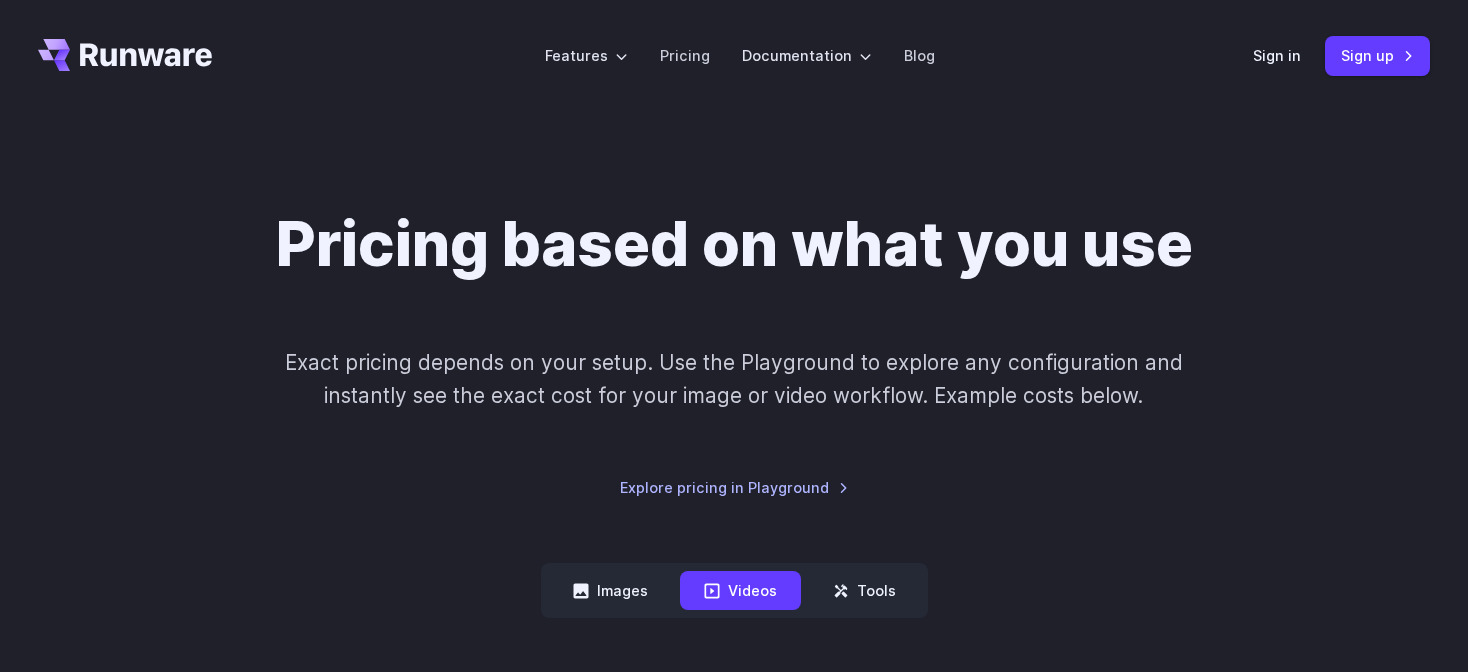 click 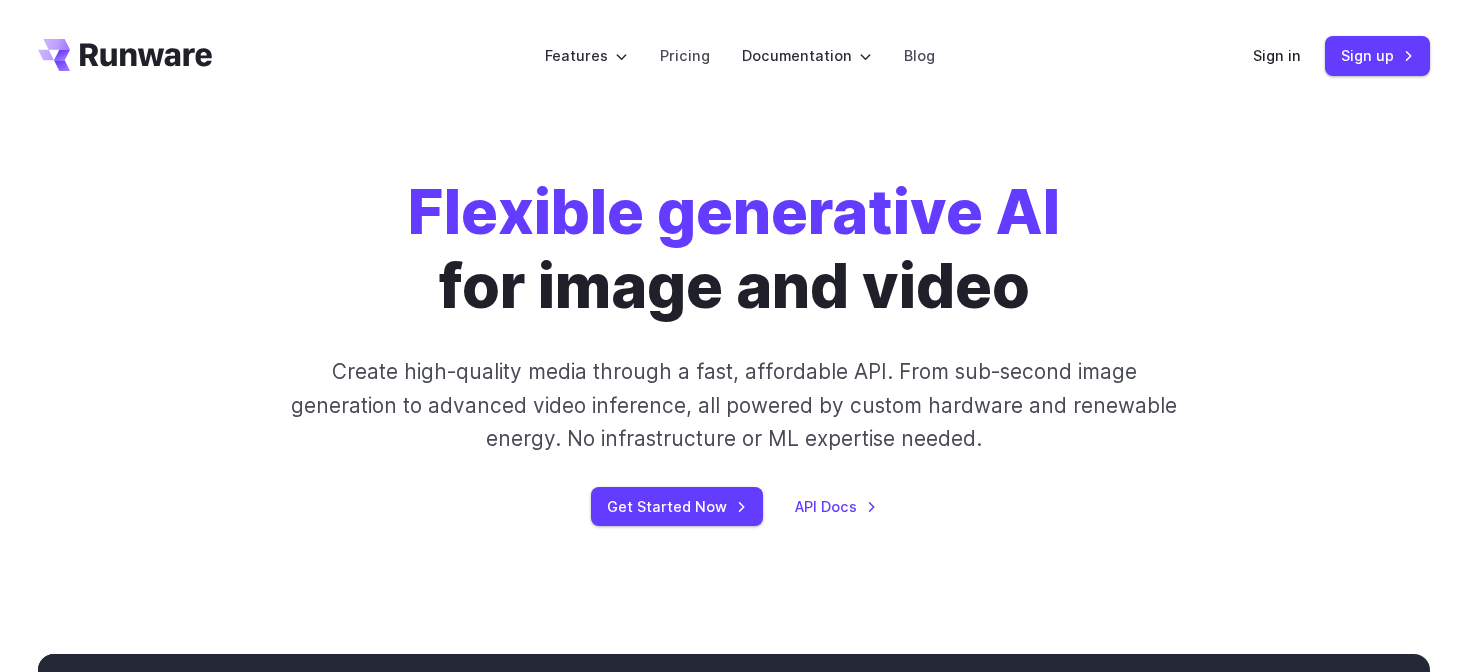 scroll, scrollTop: 0, scrollLeft: 0, axis: both 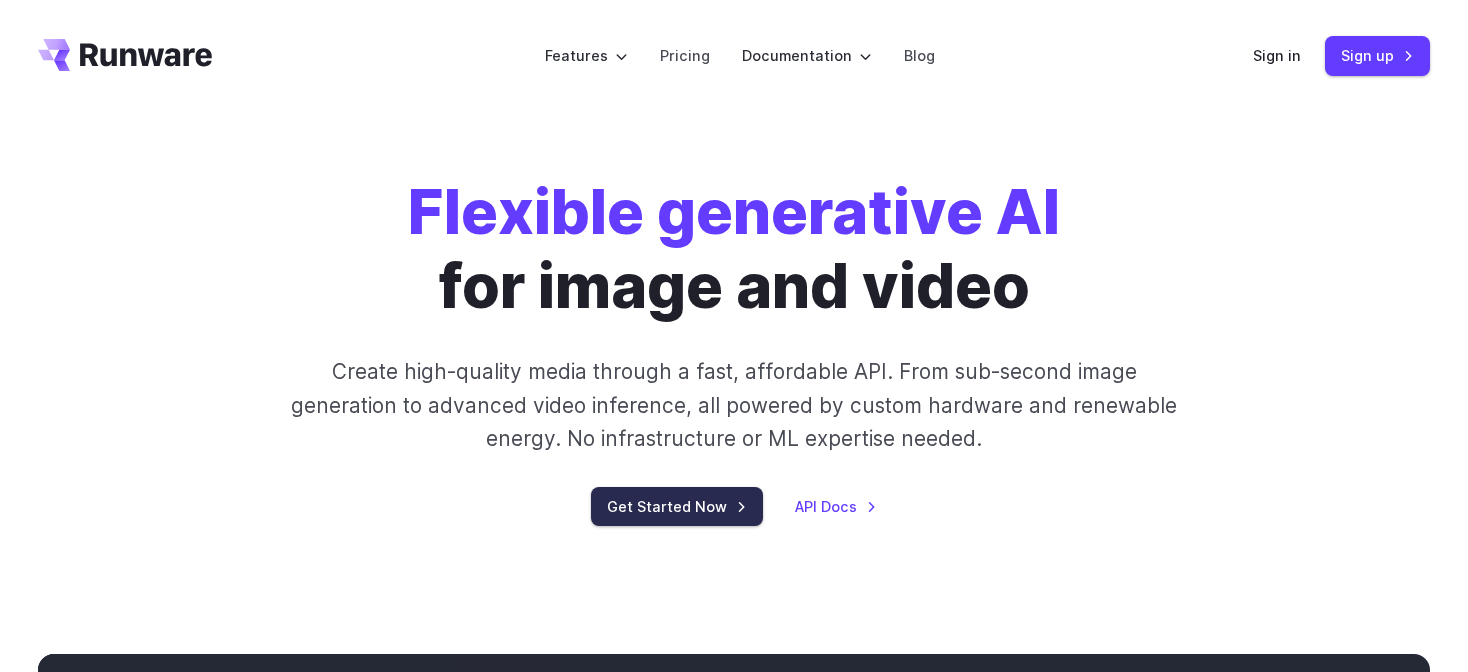 click on "Get Started Now" at bounding box center (677, 506) 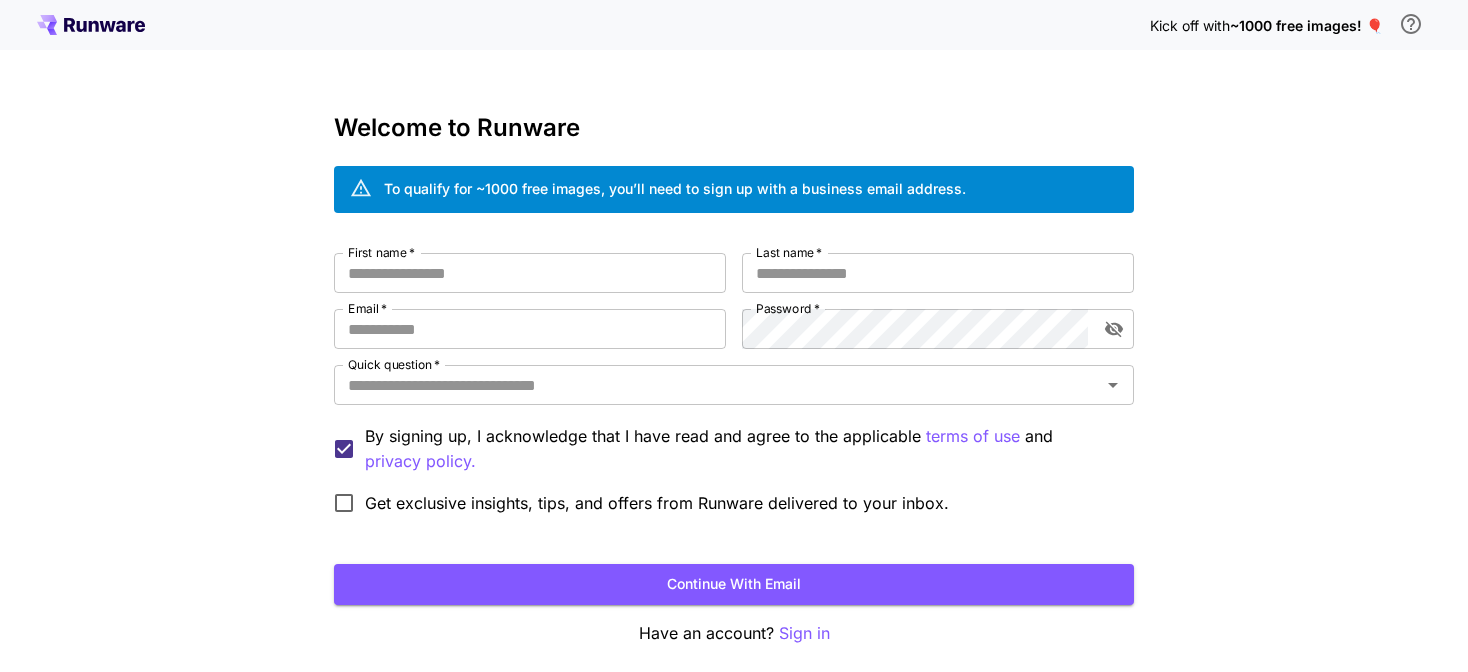 scroll, scrollTop: 0, scrollLeft: 0, axis: both 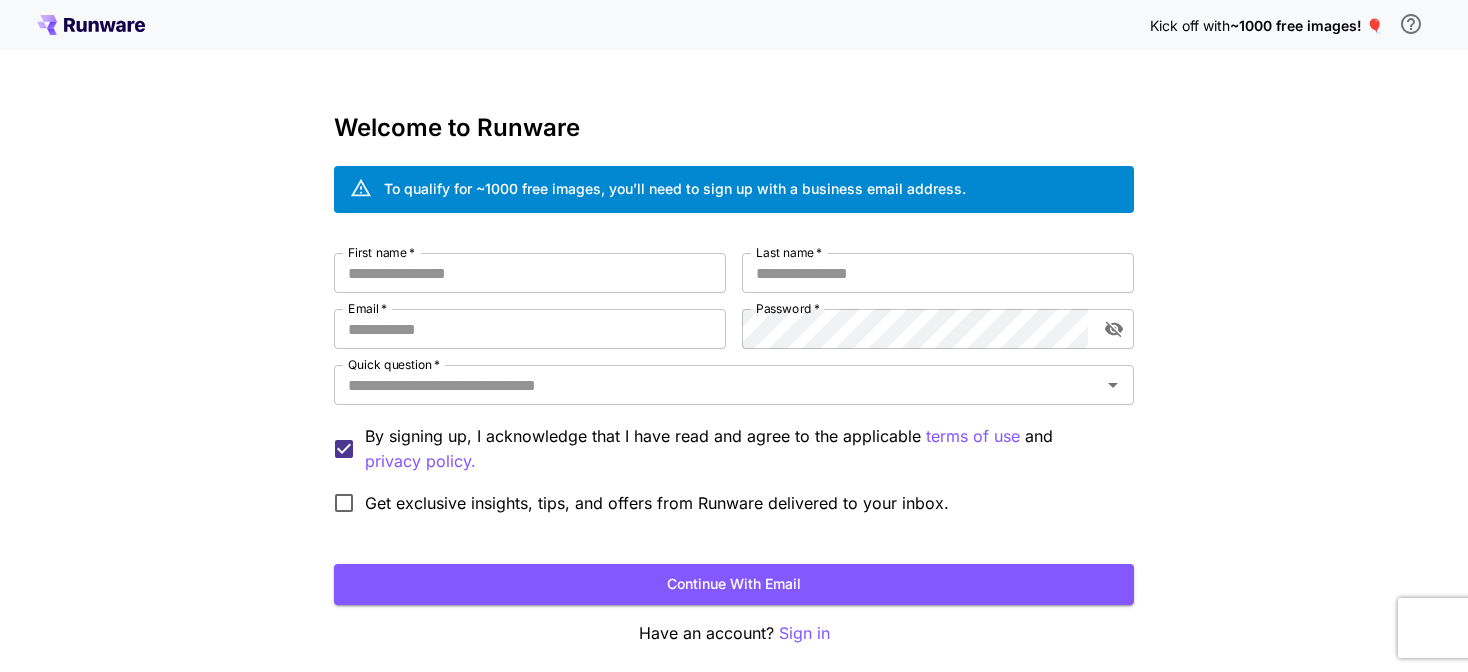 click on "~1000 free images! 🎈" at bounding box center (1306, 25) 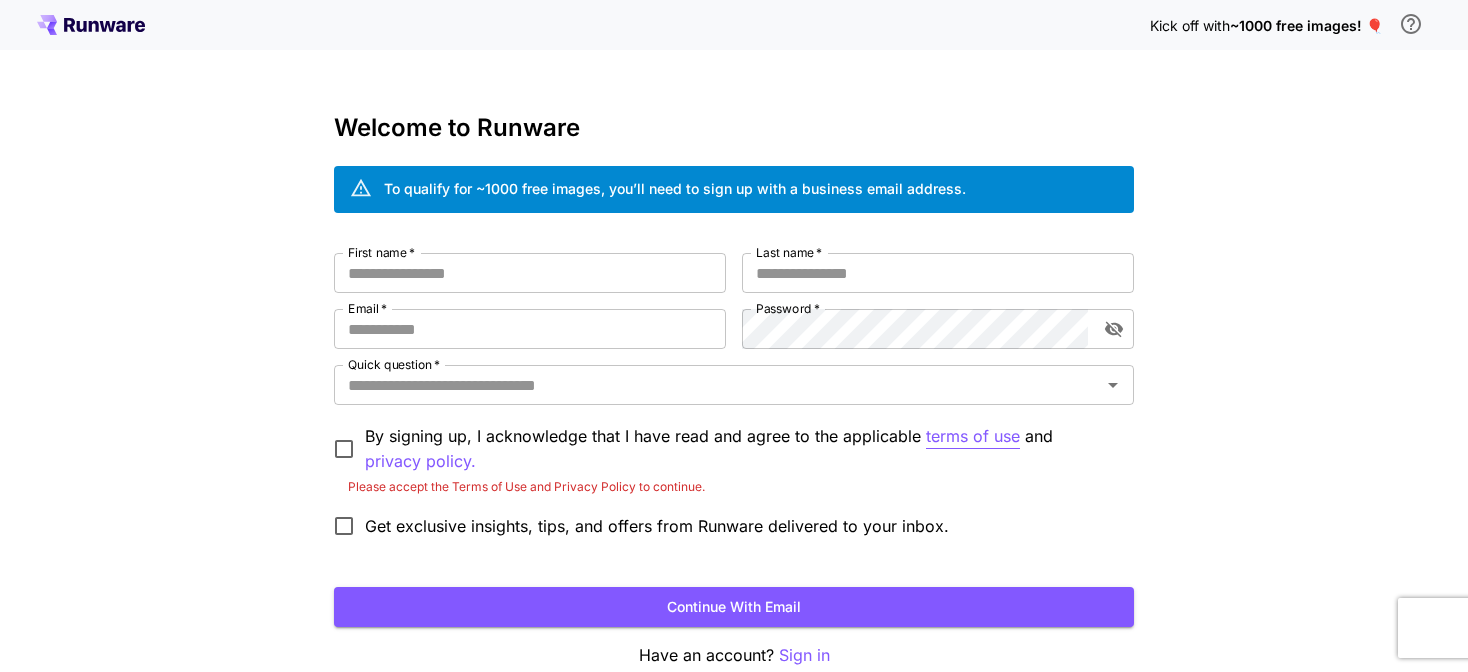 click on "terms of use" at bounding box center [973, 436] 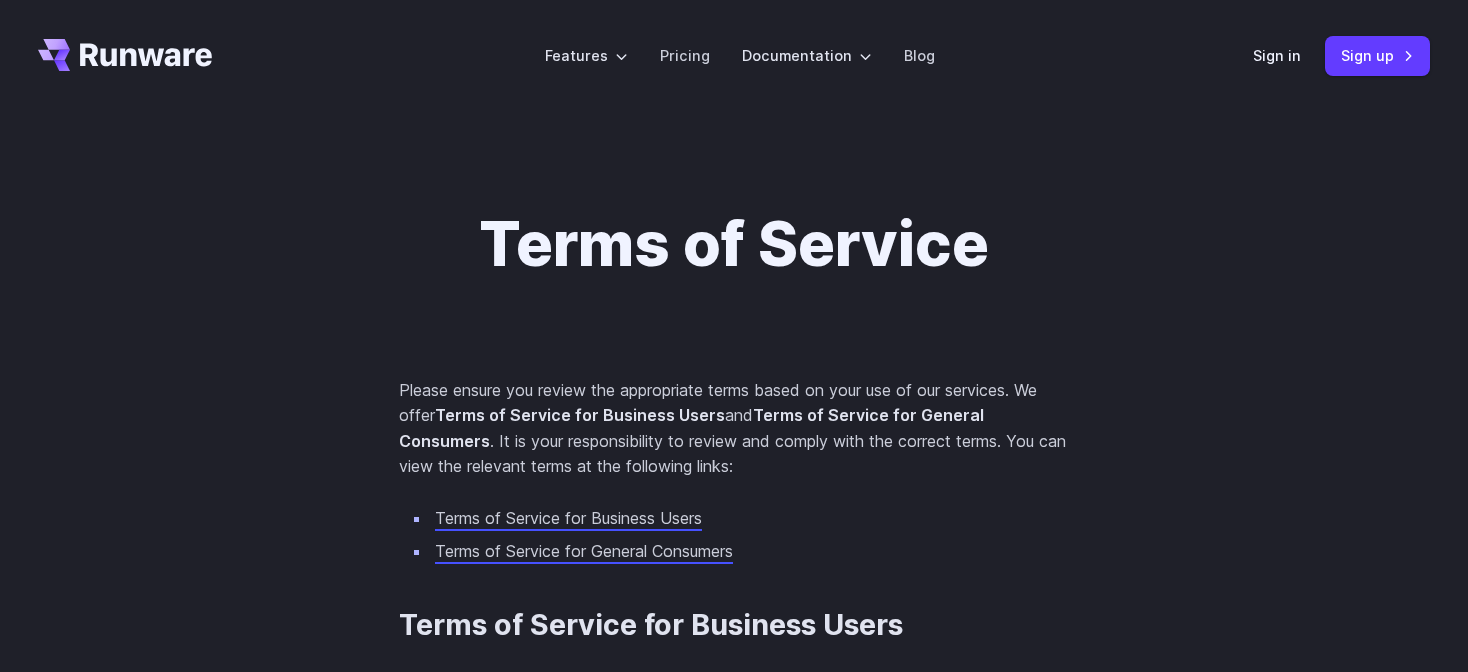 scroll, scrollTop: 0, scrollLeft: 0, axis: both 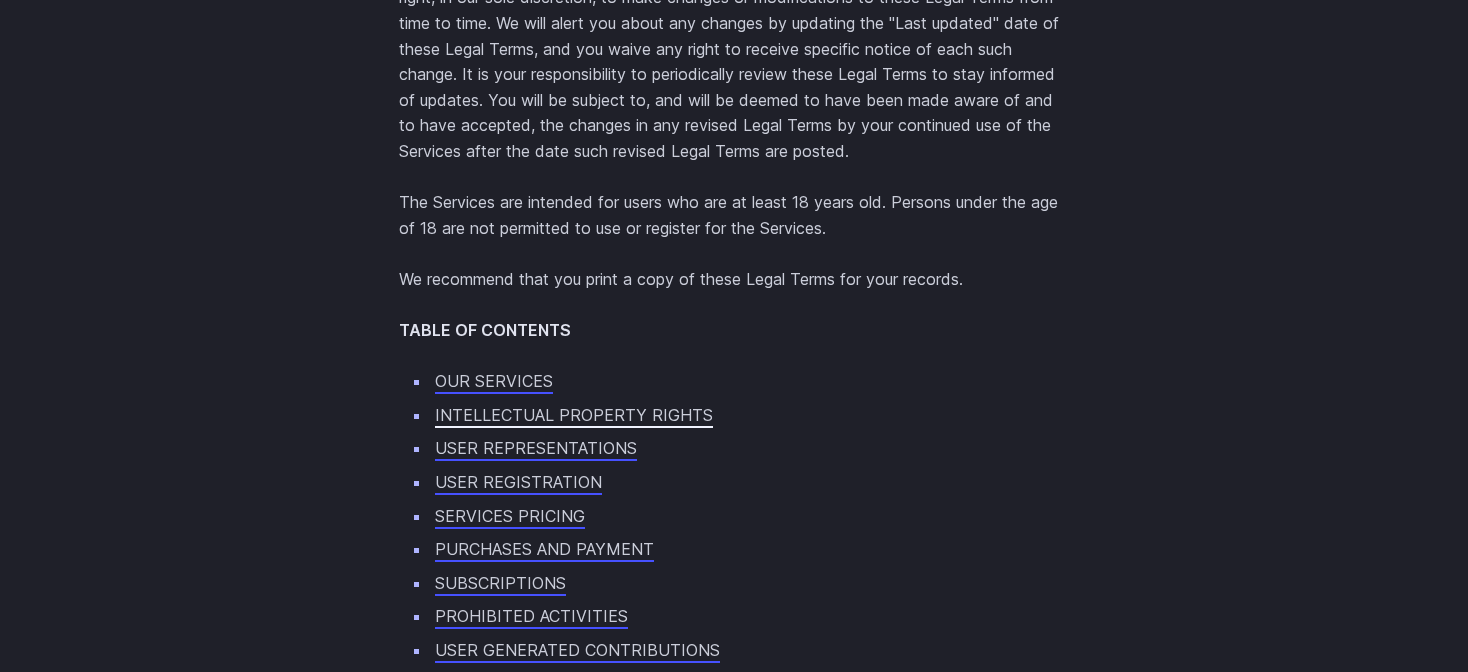 click on "INTELLECTUAL PROPERTY RIGHTS" at bounding box center (574, 415) 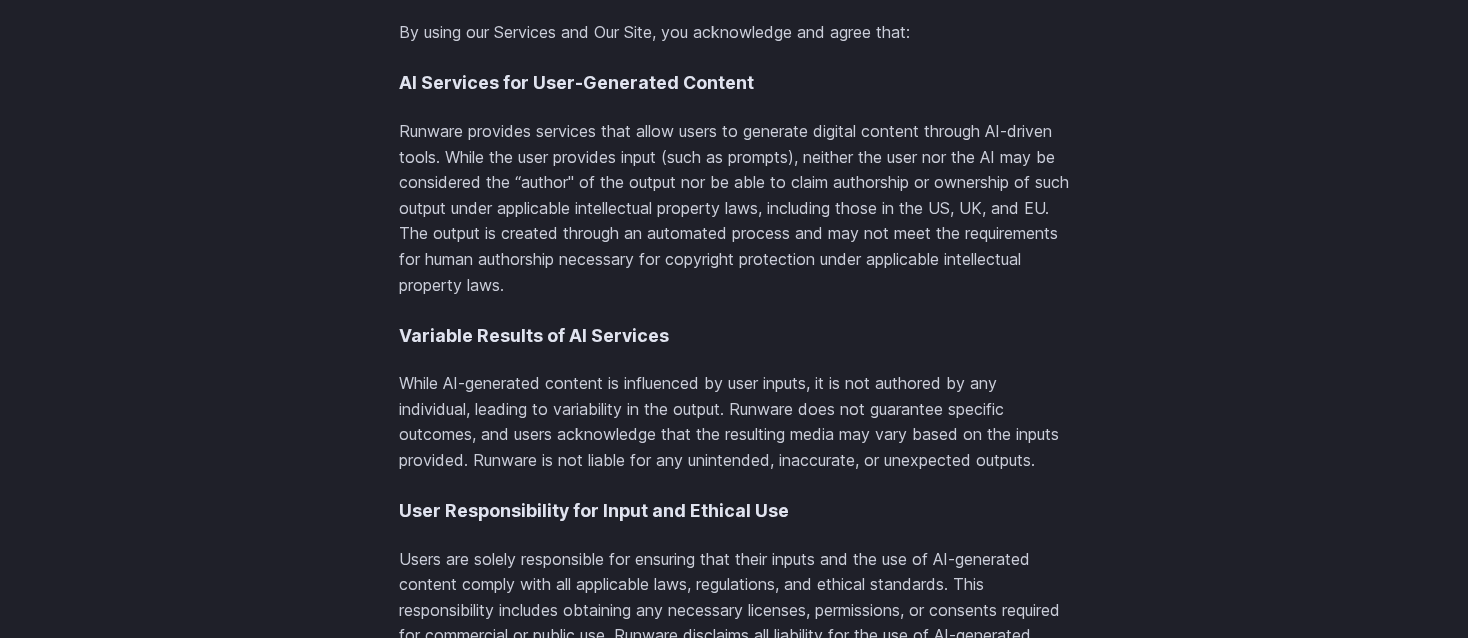 scroll, scrollTop: 15120, scrollLeft: 0, axis: vertical 